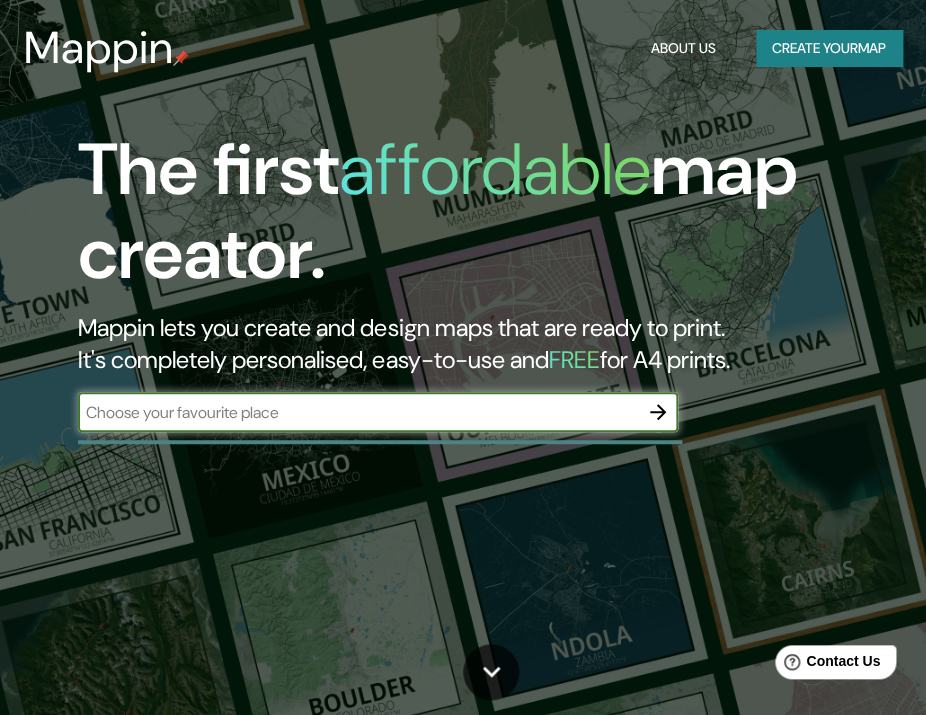 scroll, scrollTop: 0, scrollLeft: 0, axis: both 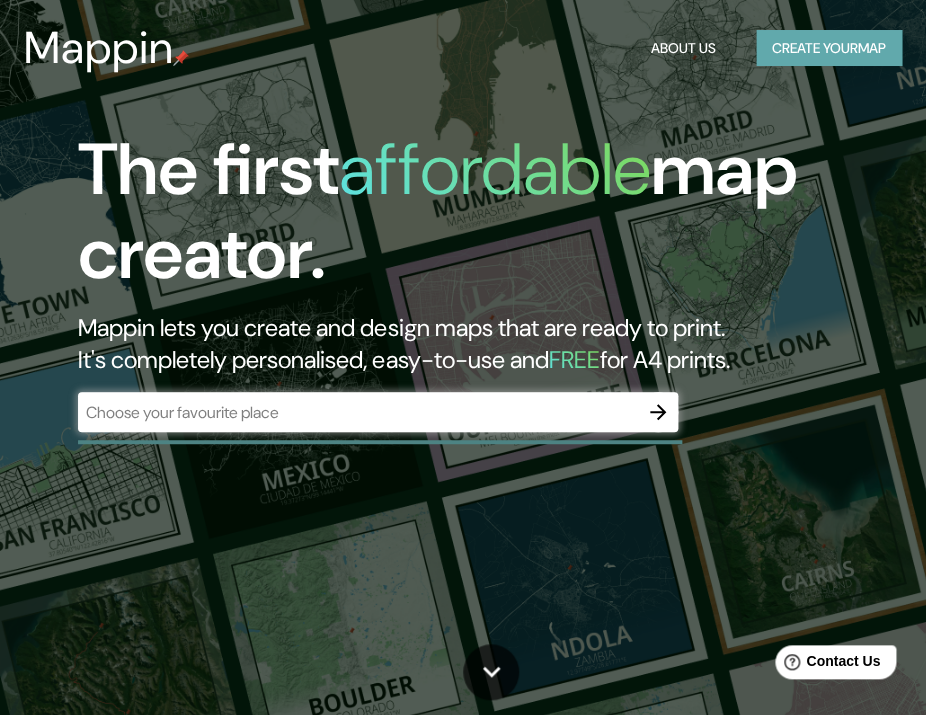click on "Create your   map" at bounding box center (829, 48) 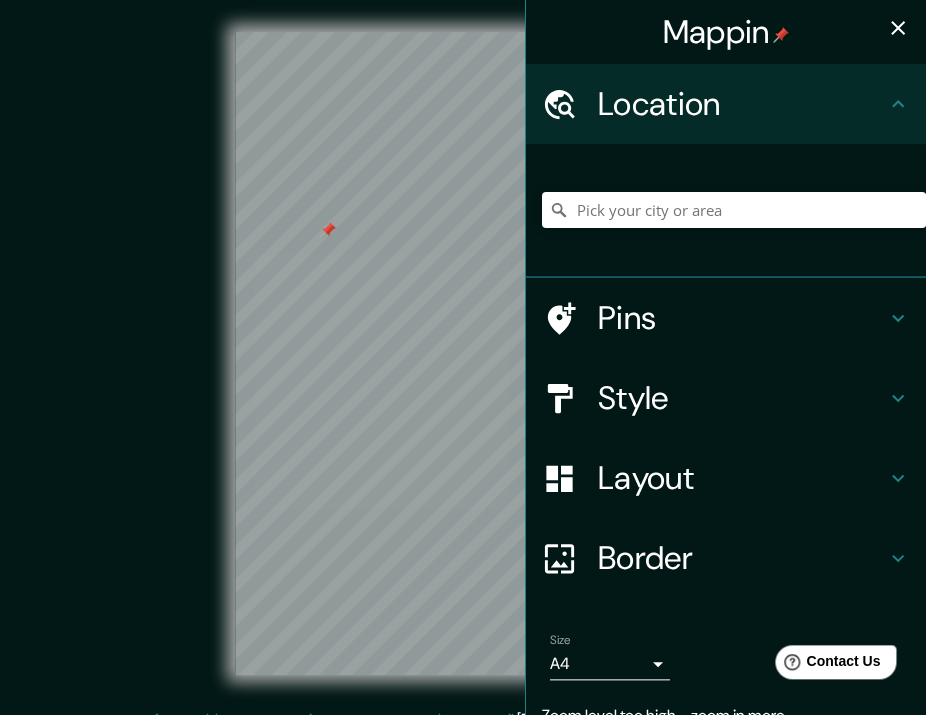 click on "Location" at bounding box center [742, 104] 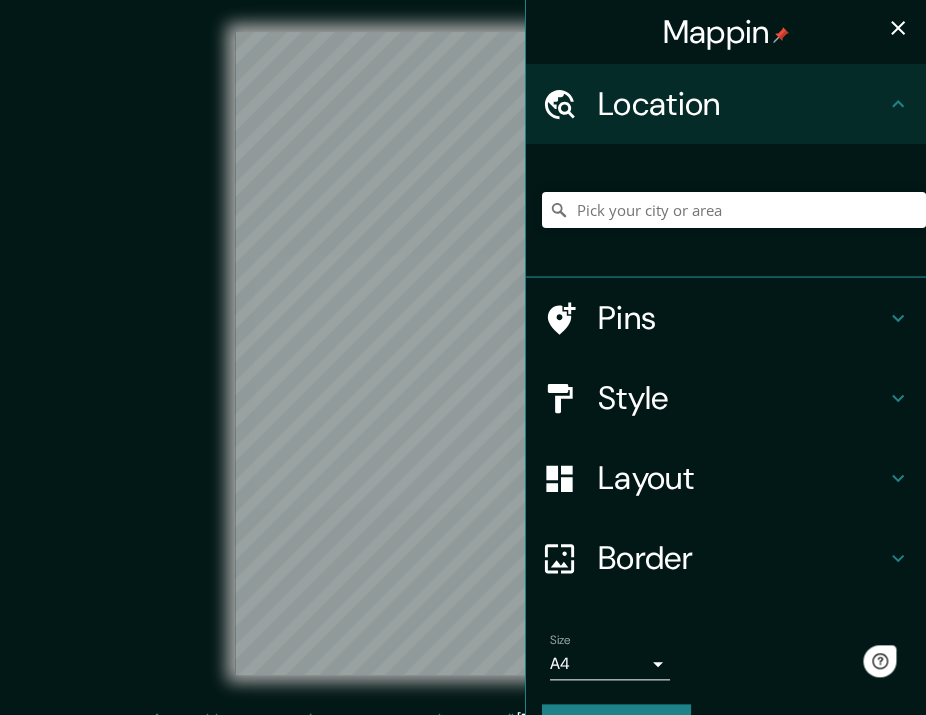 scroll, scrollTop: 0, scrollLeft: 0, axis: both 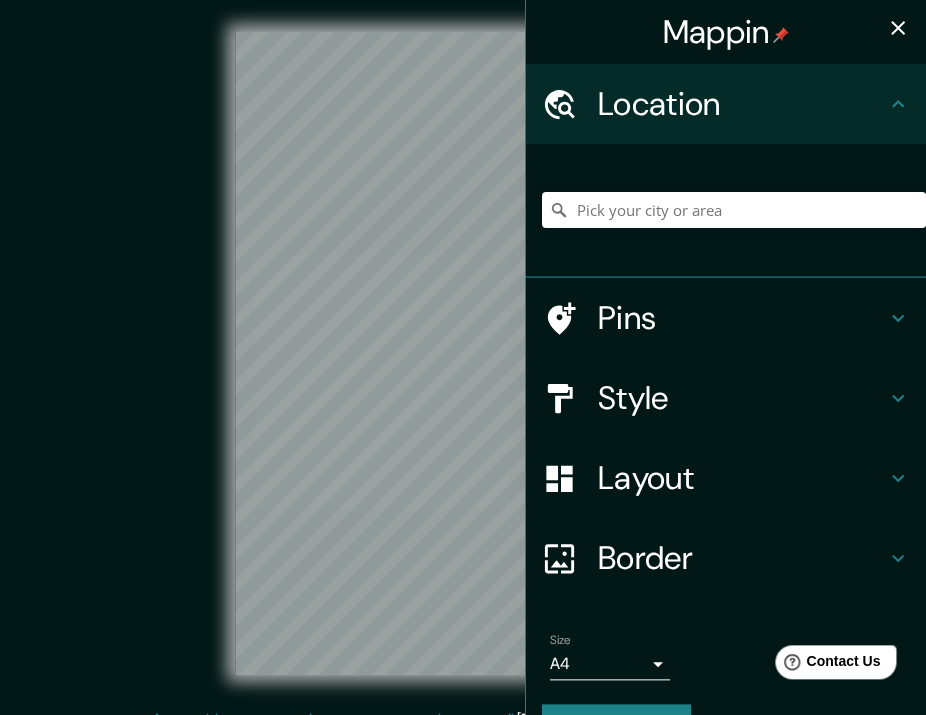 click on "Mappin Location Pins Style Layout Border Choose a border.  Hint : you can make layers of the frame opaque to create some cool effects. None Simple Transparent Fancy Size A4 single Create your map © Mapbox   © OpenStreetMap   Improve this map Any problems, suggestions, or concerns please email    [EMAIL_ADDRESS][DOMAIN_NAME] . . ." at bounding box center (463, 370) 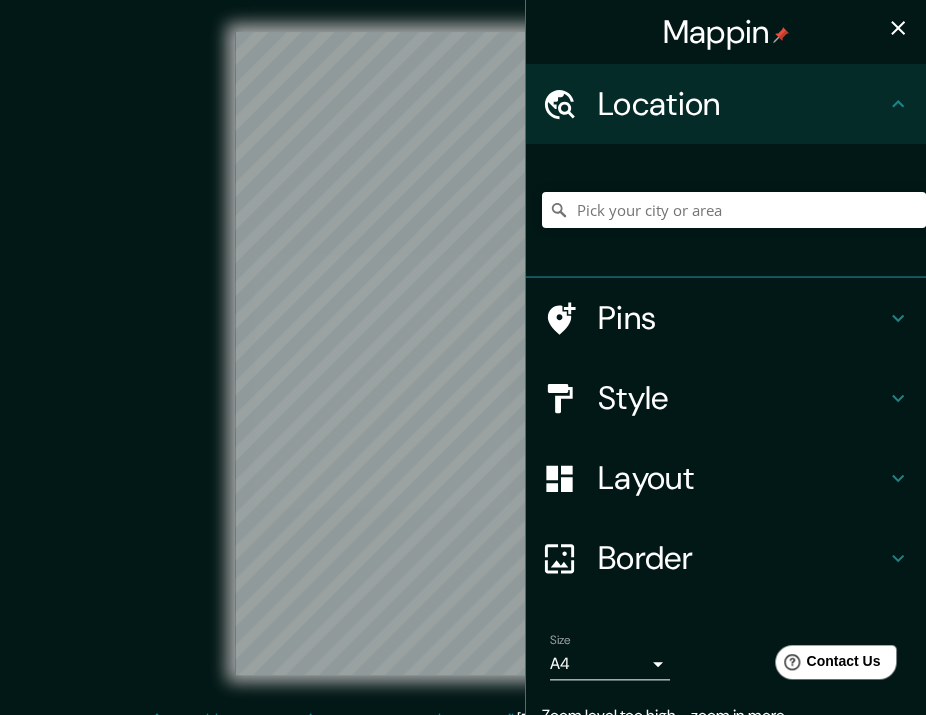 click on "Mappin Location Pins Style Layout Border Choose a border.  Hint : you can make layers of the frame opaque to create some cool effects. None Simple Transparent Fancy Size A4 single Zoom level too high - zoom in more Create your map © Mapbox   © OpenStreetMap   Improve this map Any problems, suggestions, or concerns please email    help@mappin.pro . . ." at bounding box center [463, 370] 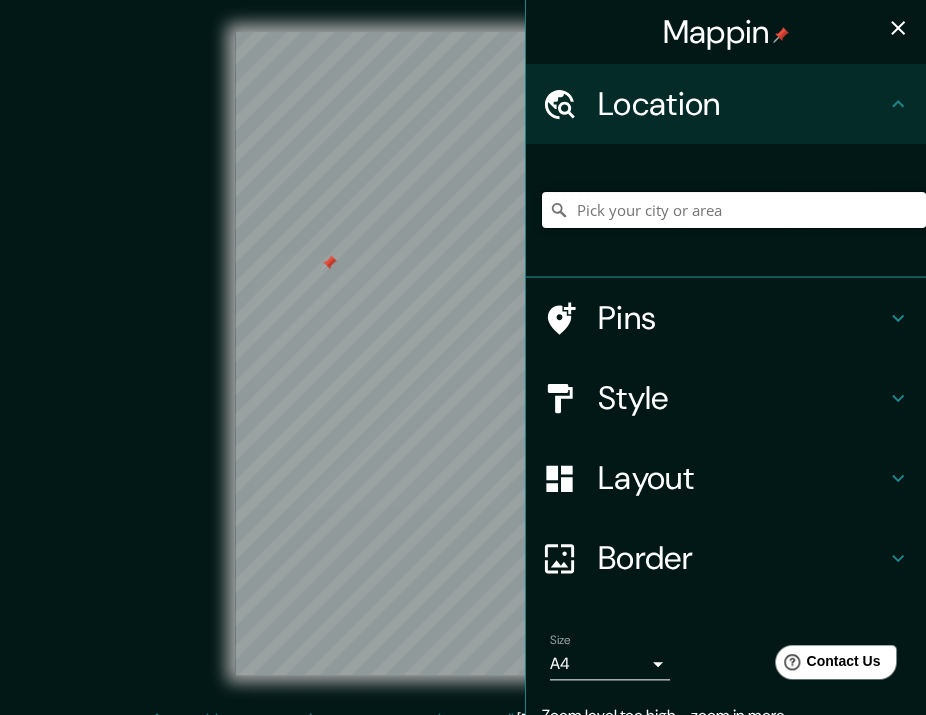 click at bounding box center (734, 210) 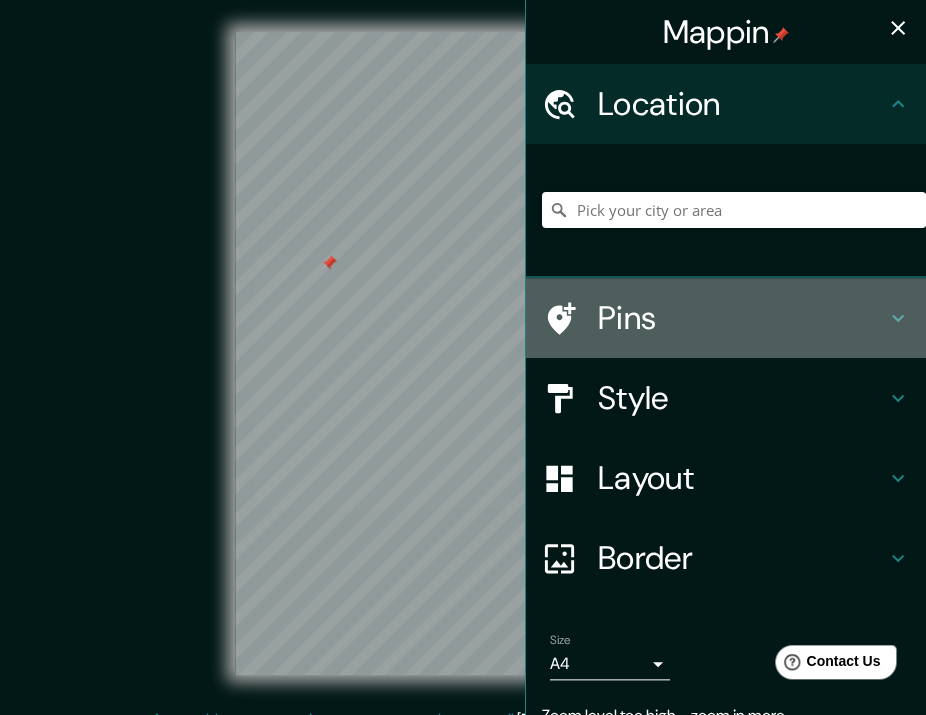click 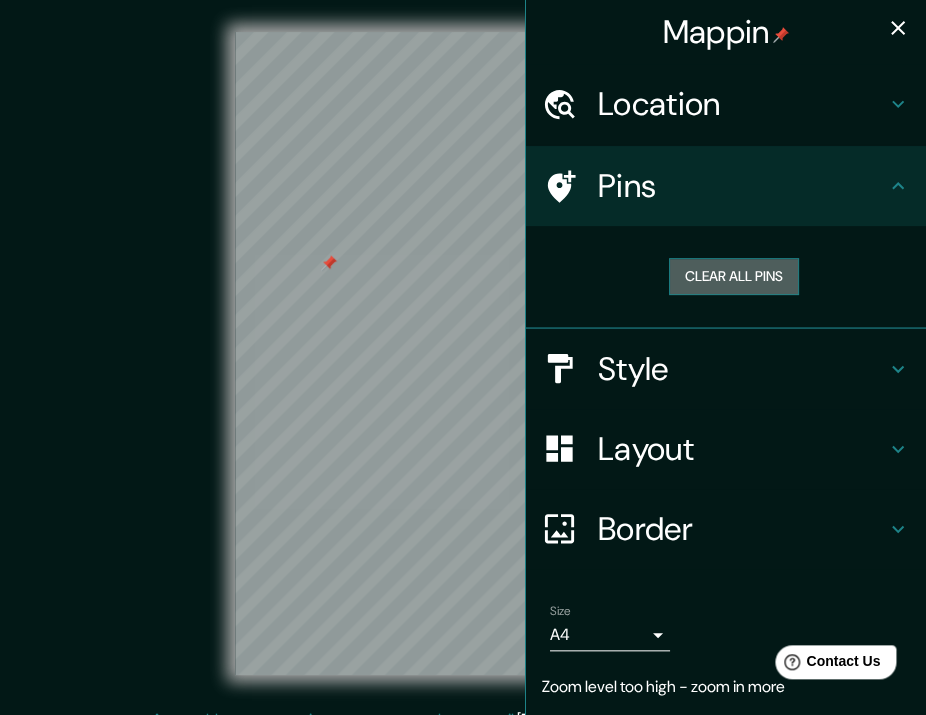 click on "Clear all pins" at bounding box center [734, 276] 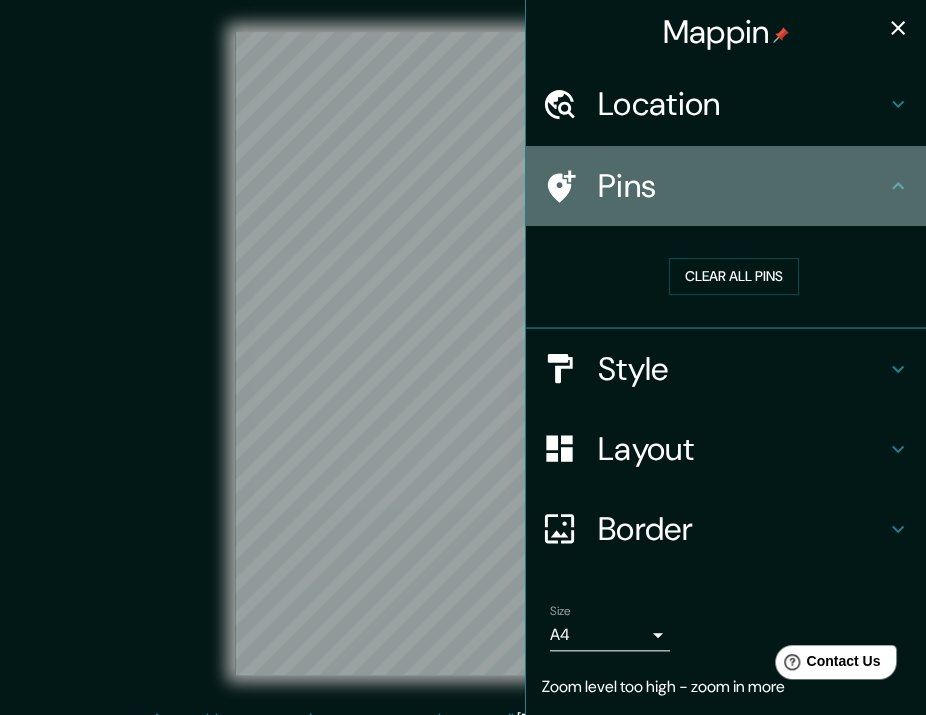 click 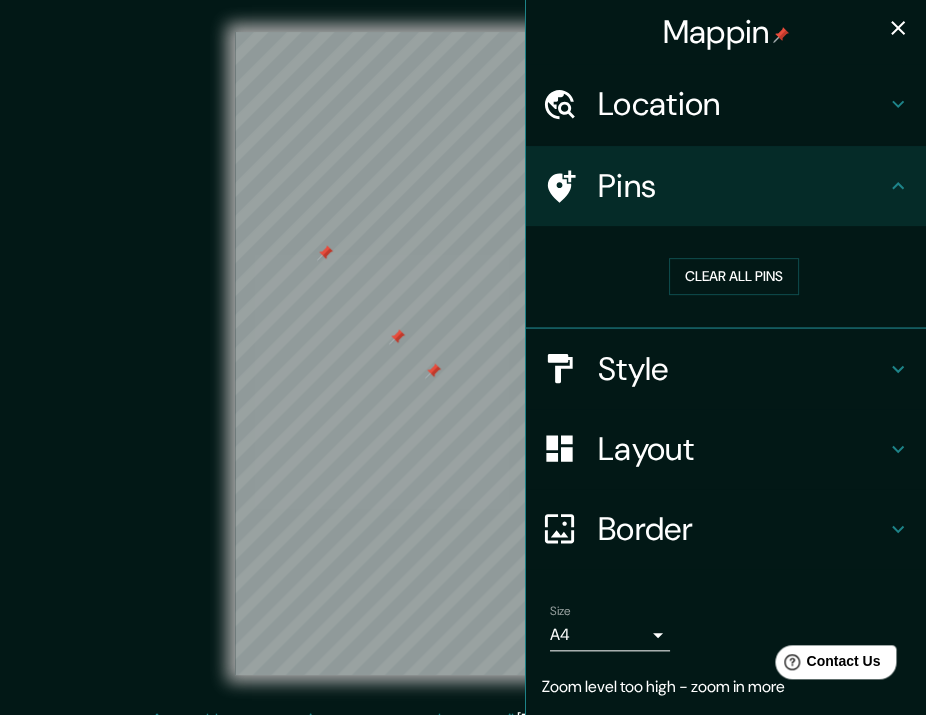 click at bounding box center [570, 368] 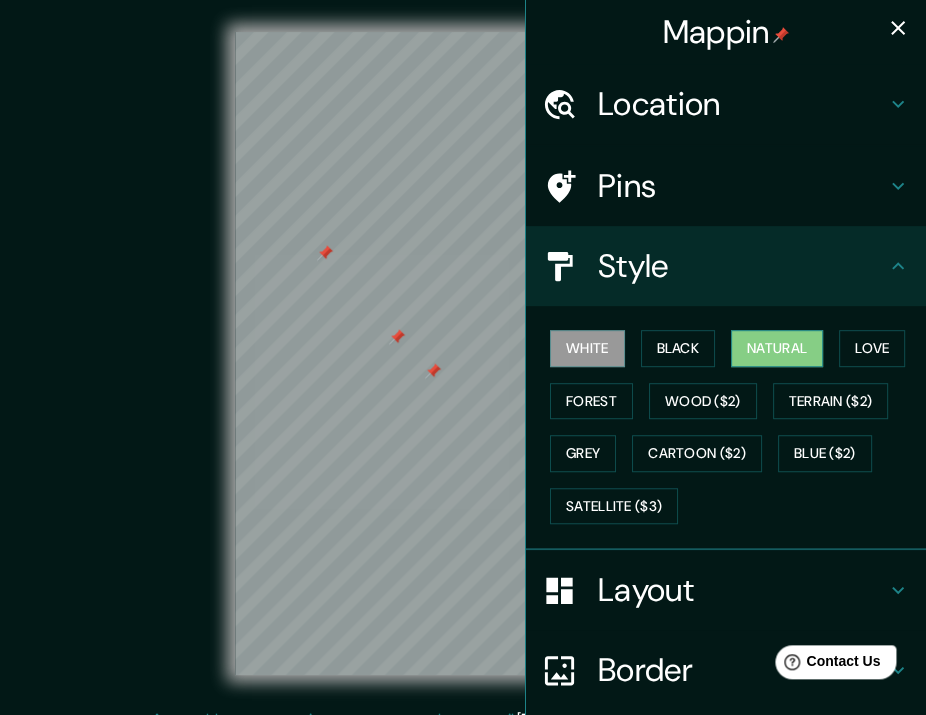 click on "Natural" at bounding box center (777, 348) 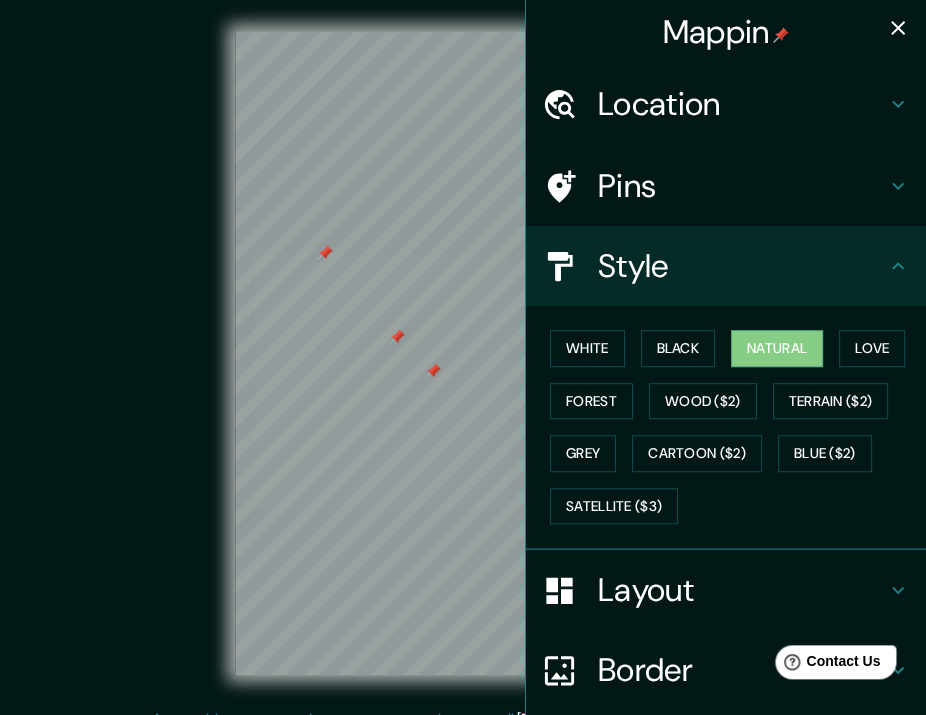 click 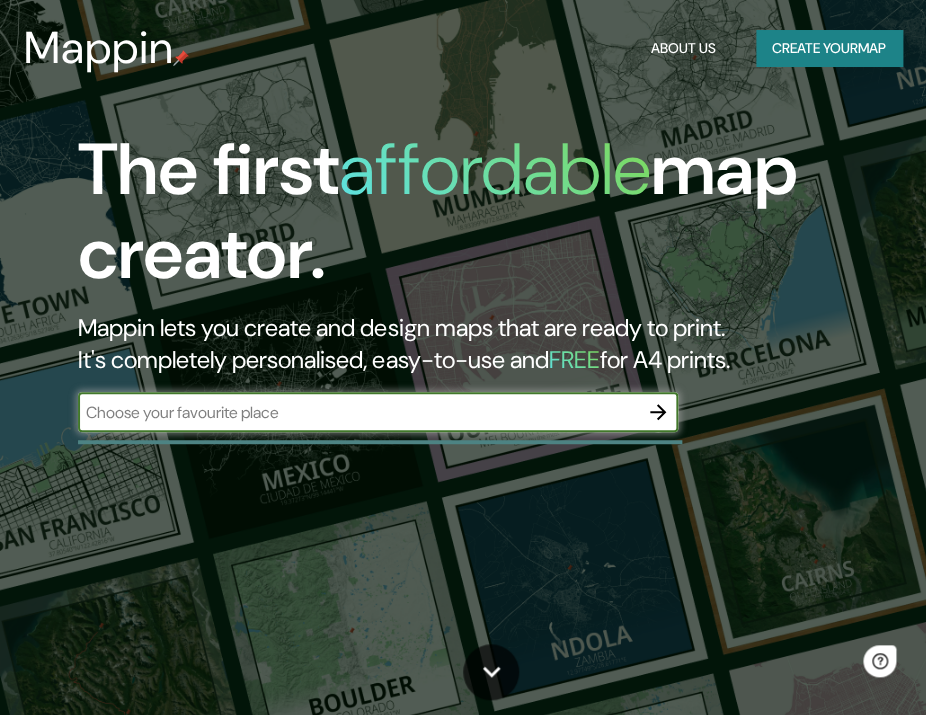 scroll, scrollTop: 0, scrollLeft: 0, axis: both 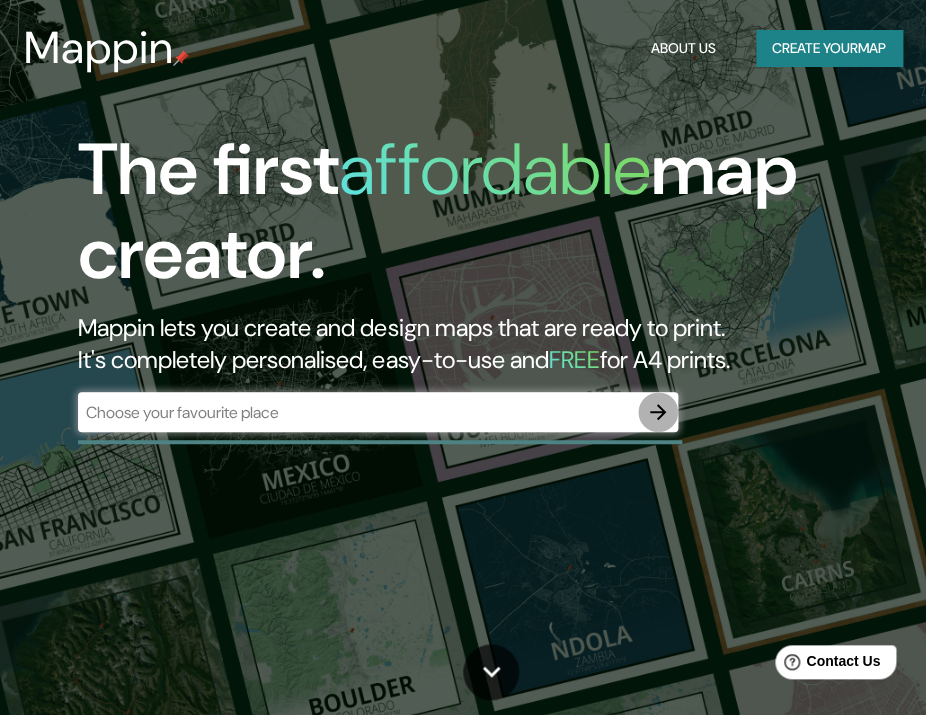 click 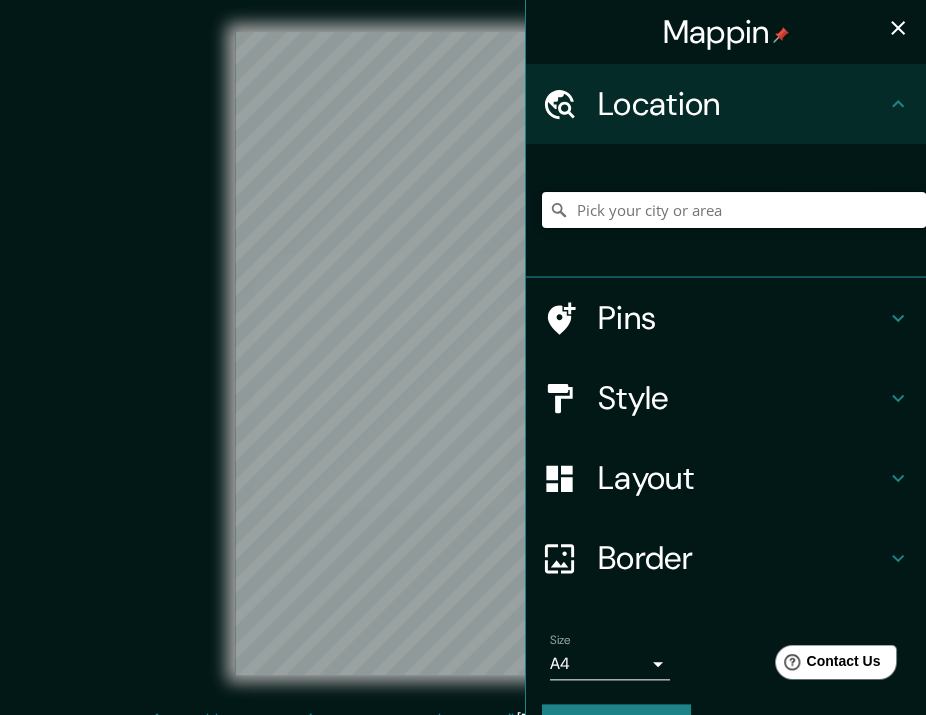 click at bounding box center [734, 210] 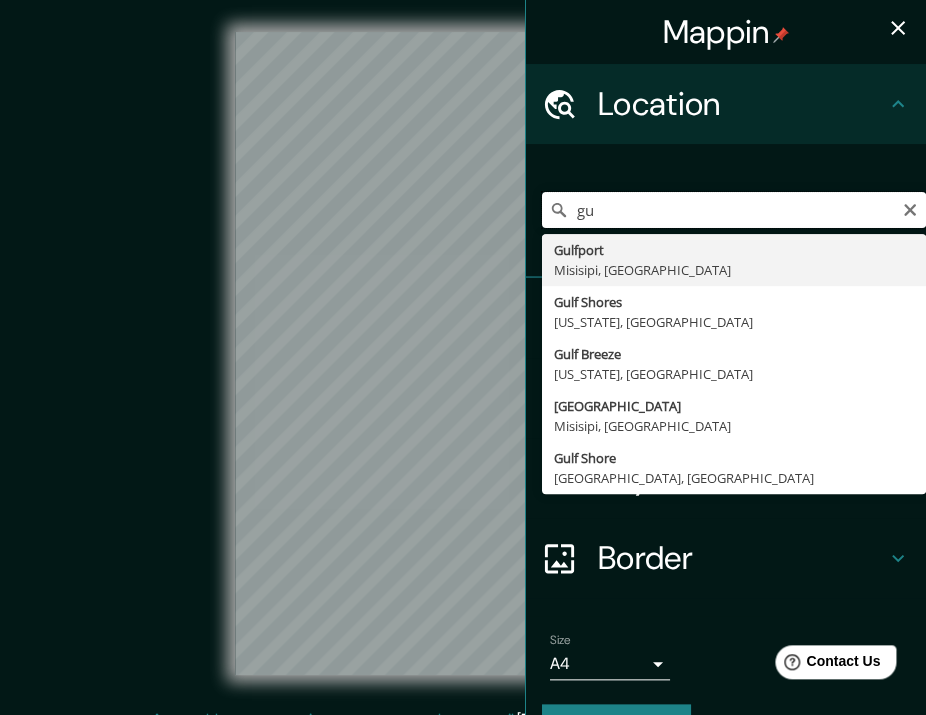 type on "g" 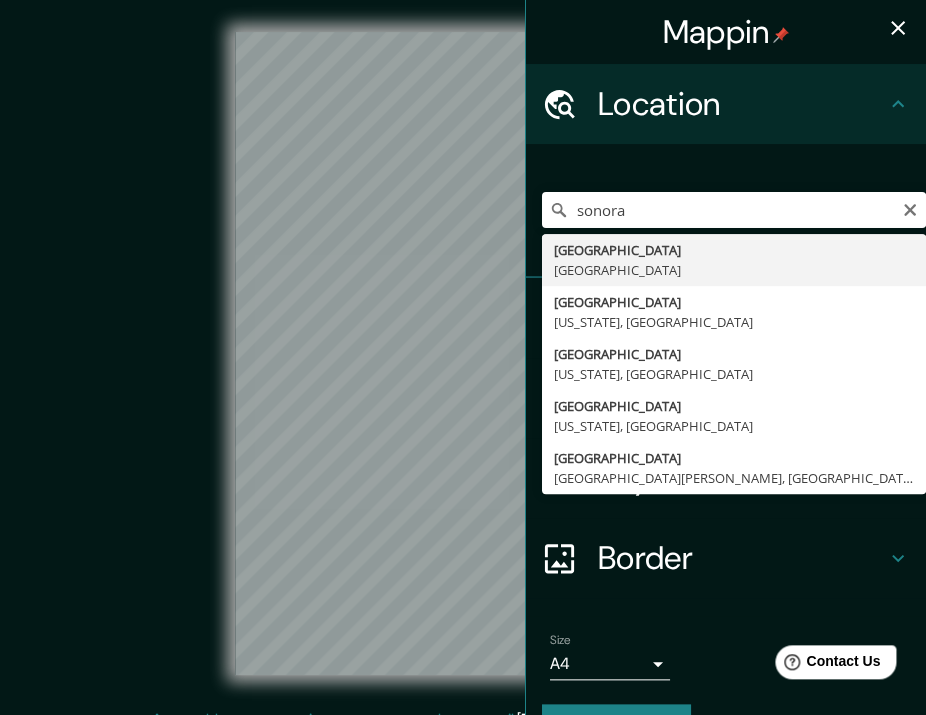 type on "Sonora, México" 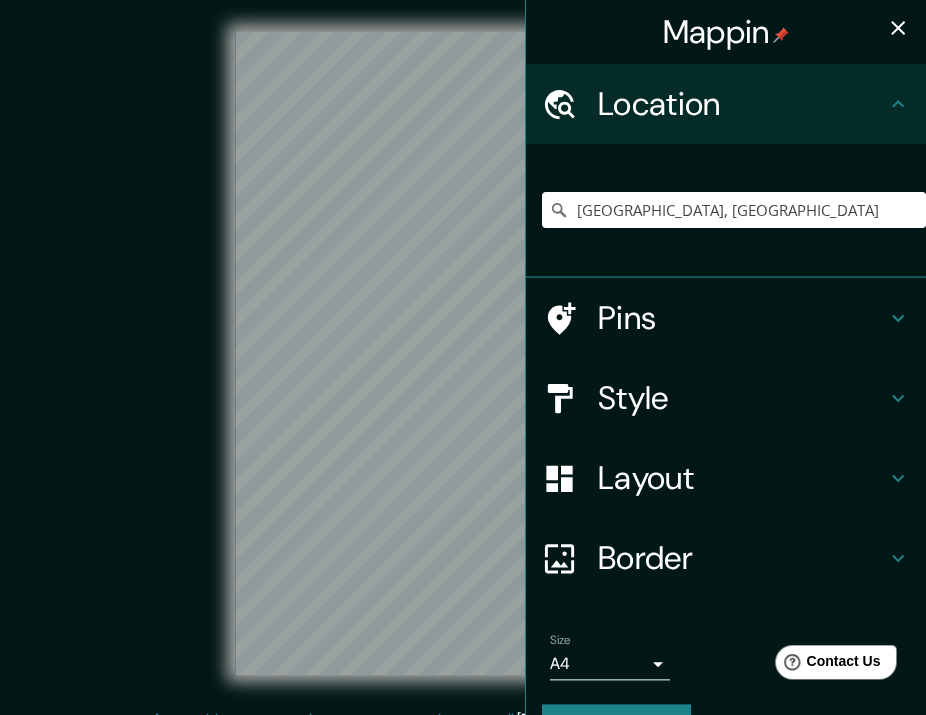 click on "Sonora, México" at bounding box center (726, 211) 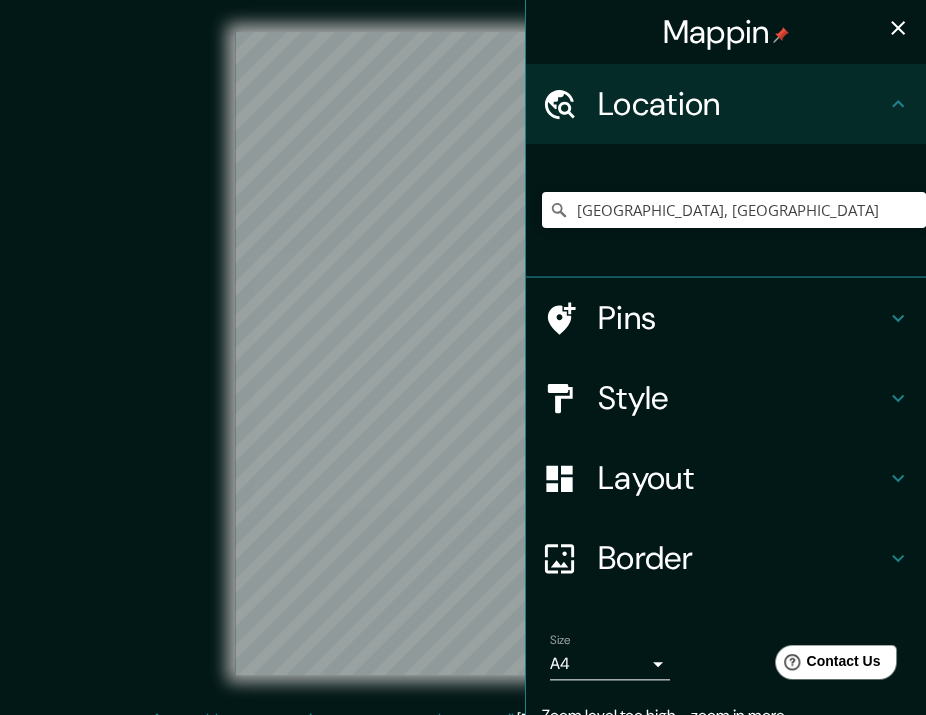 scroll, scrollTop: 90, scrollLeft: 0, axis: vertical 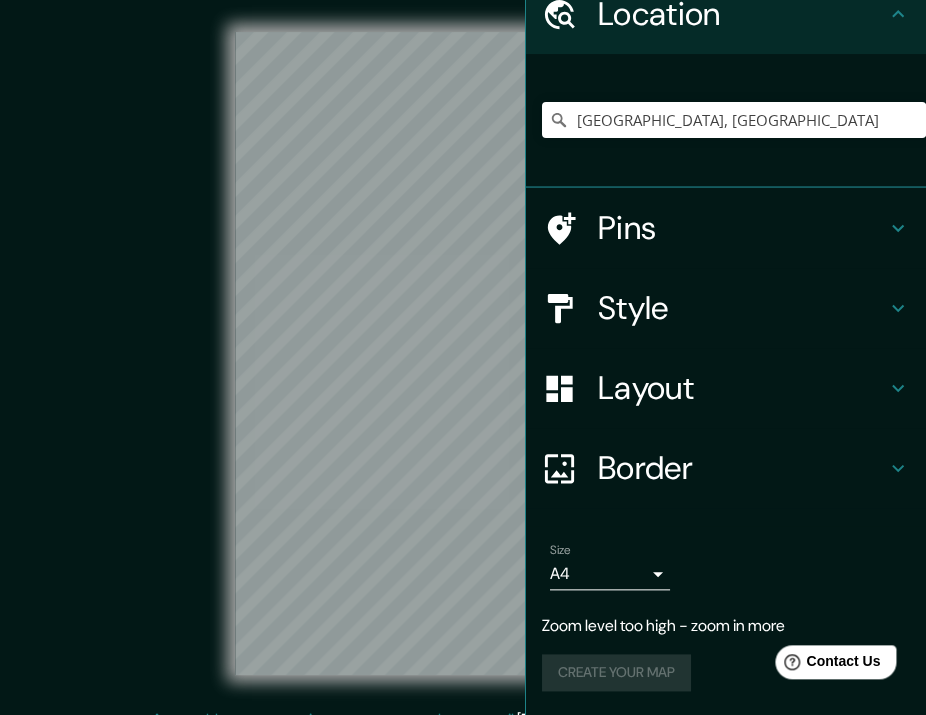 click 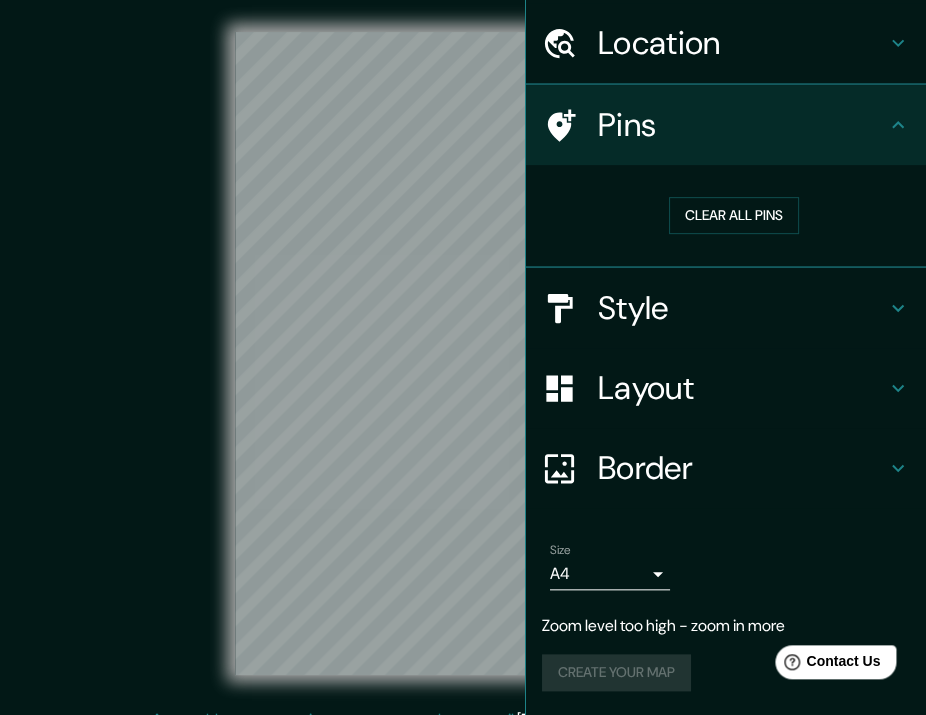 scroll, scrollTop: 61, scrollLeft: 0, axis: vertical 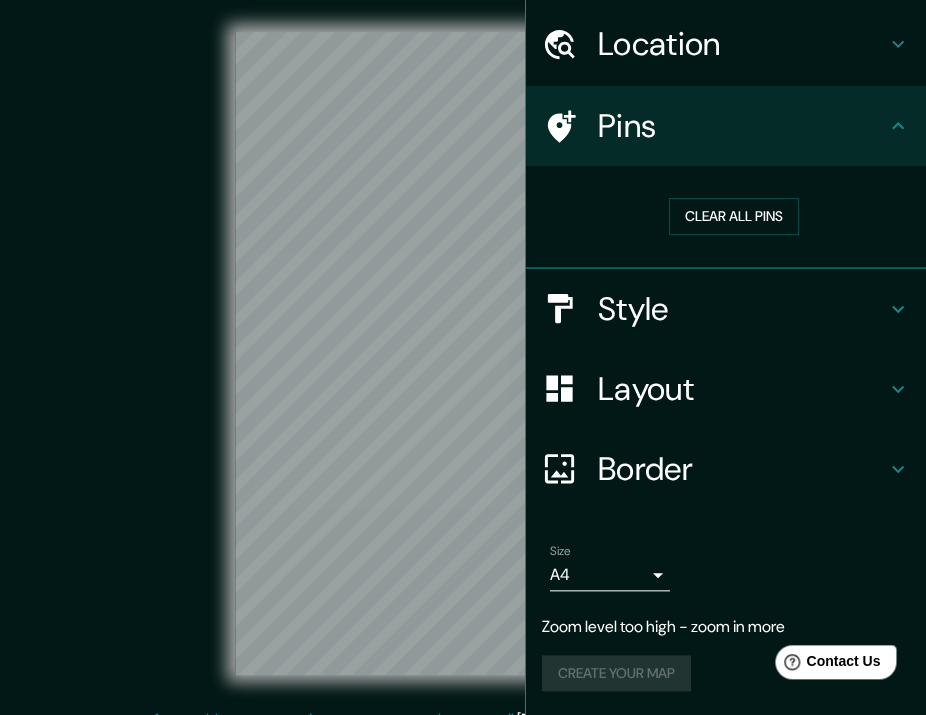 click 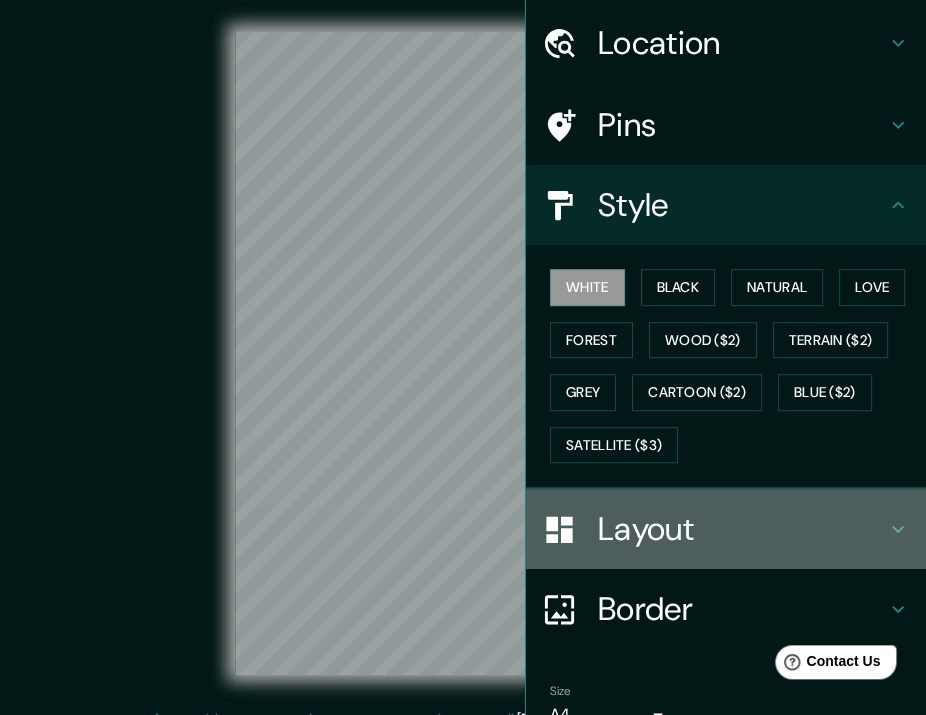 click 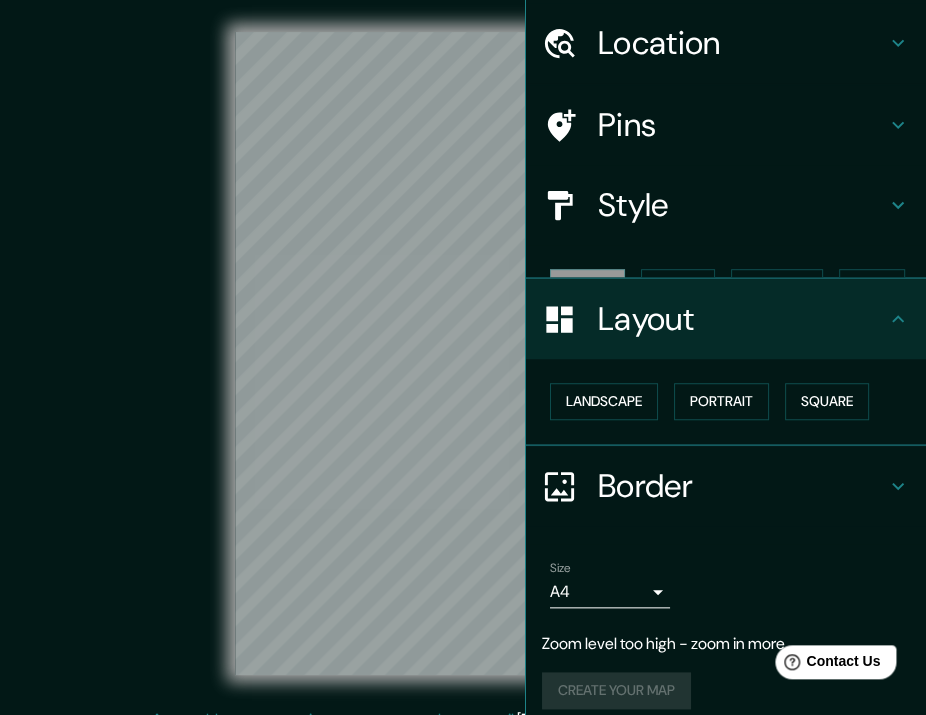 scroll, scrollTop: 45, scrollLeft: 0, axis: vertical 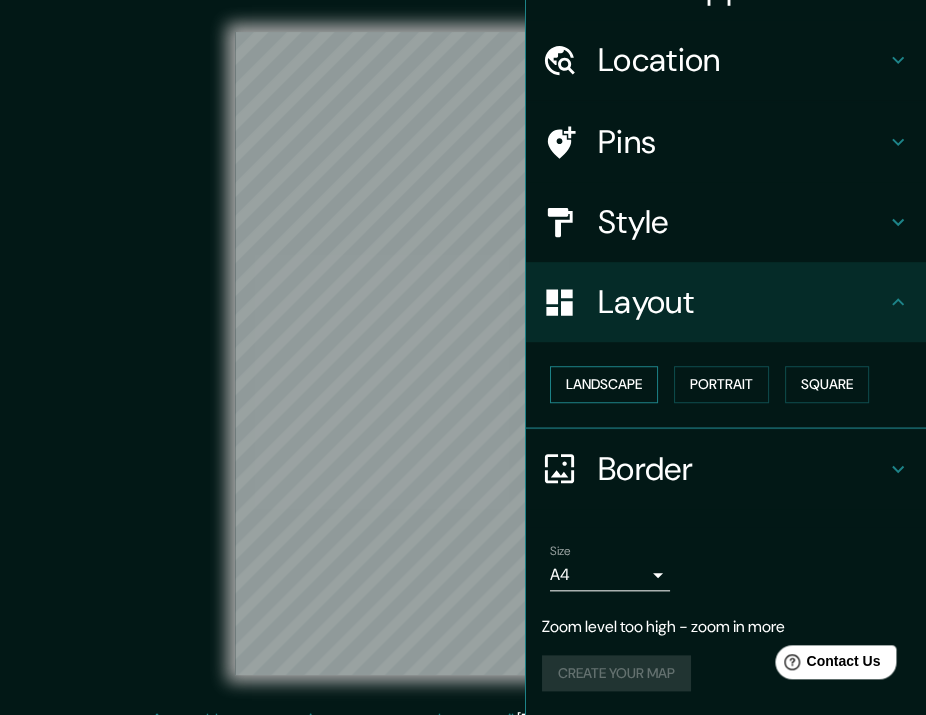 click on "Landscape" at bounding box center [604, 384] 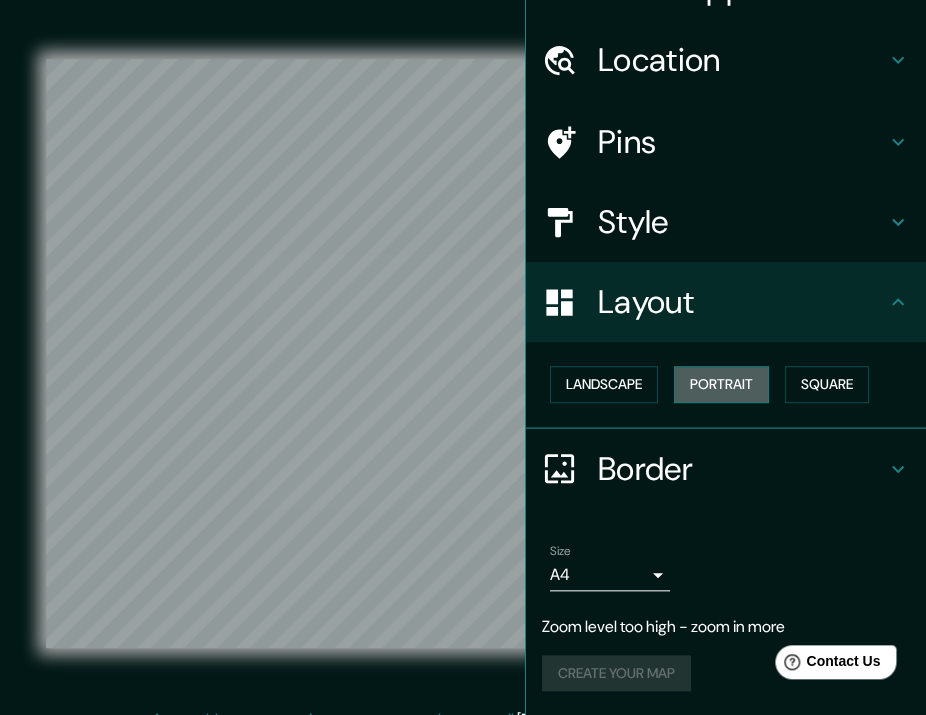 click on "Portrait" at bounding box center [721, 384] 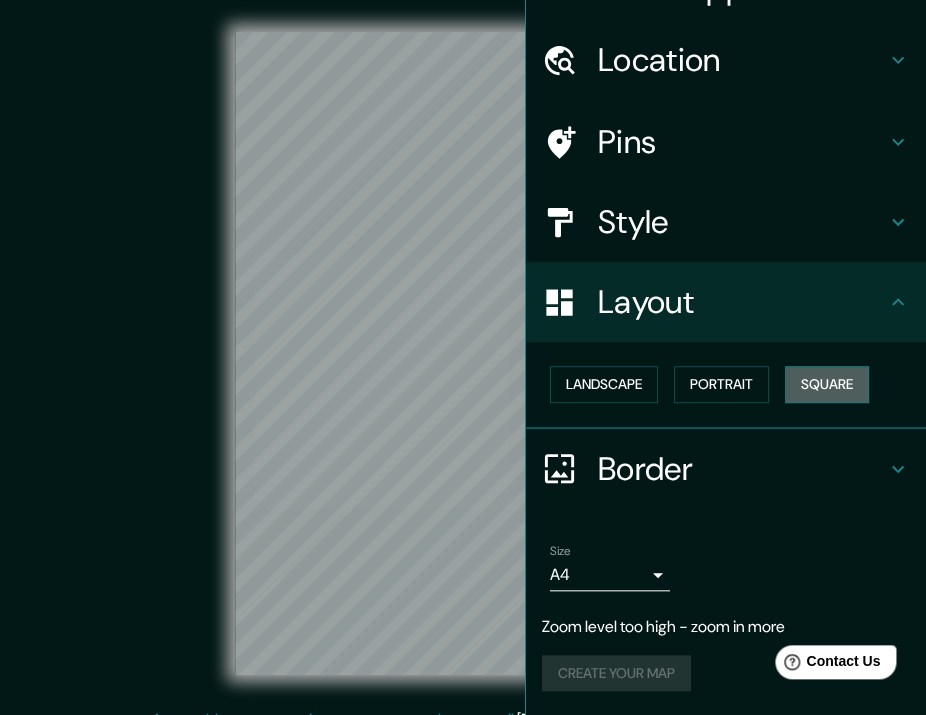click on "Square" at bounding box center (827, 384) 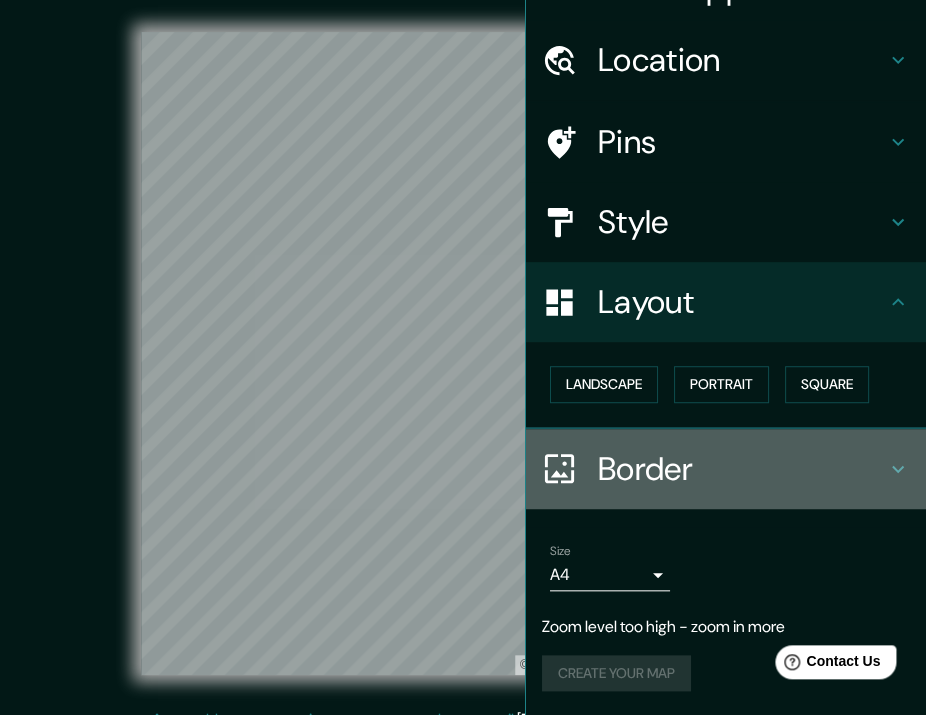 click on "Border" at bounding box center (742, 469) 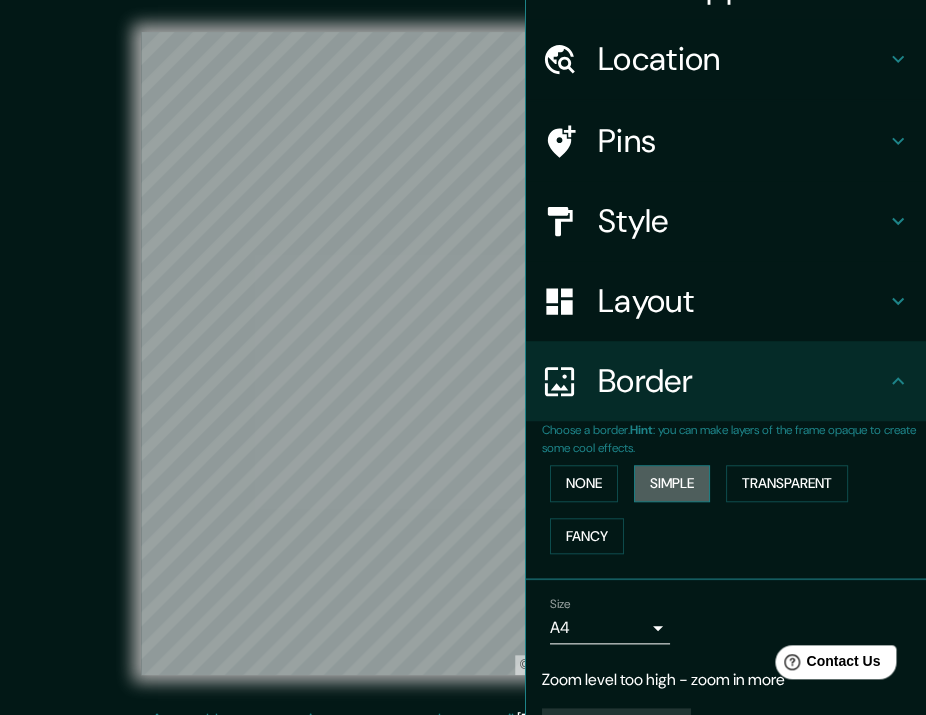 click on "Simple" at bounding box center (672, 483) 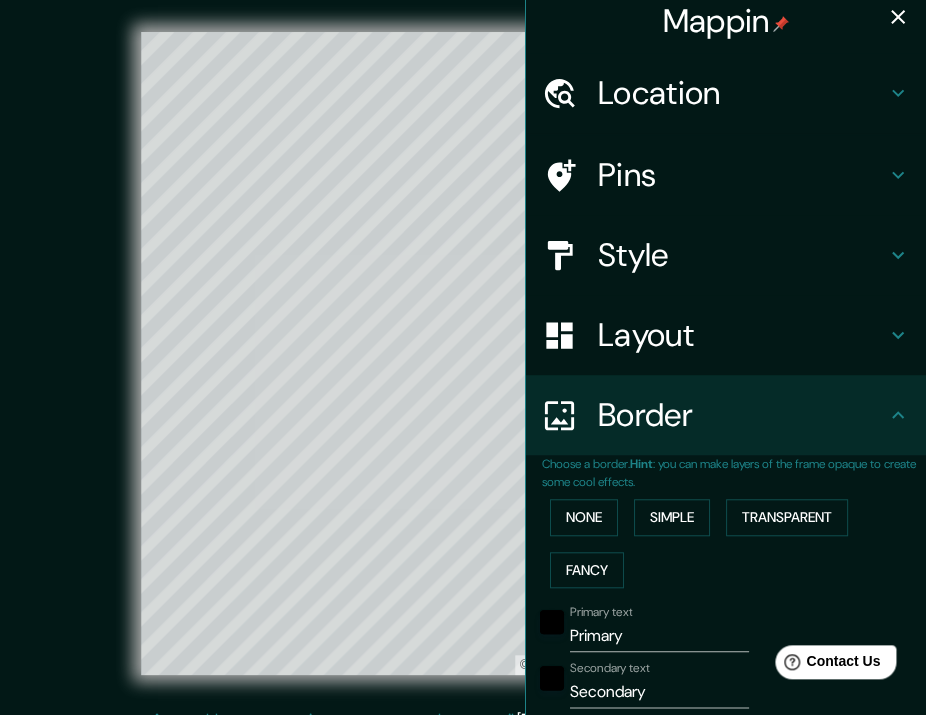 scroll, scrollTop: 0, scrollLeft: 0, axis: both 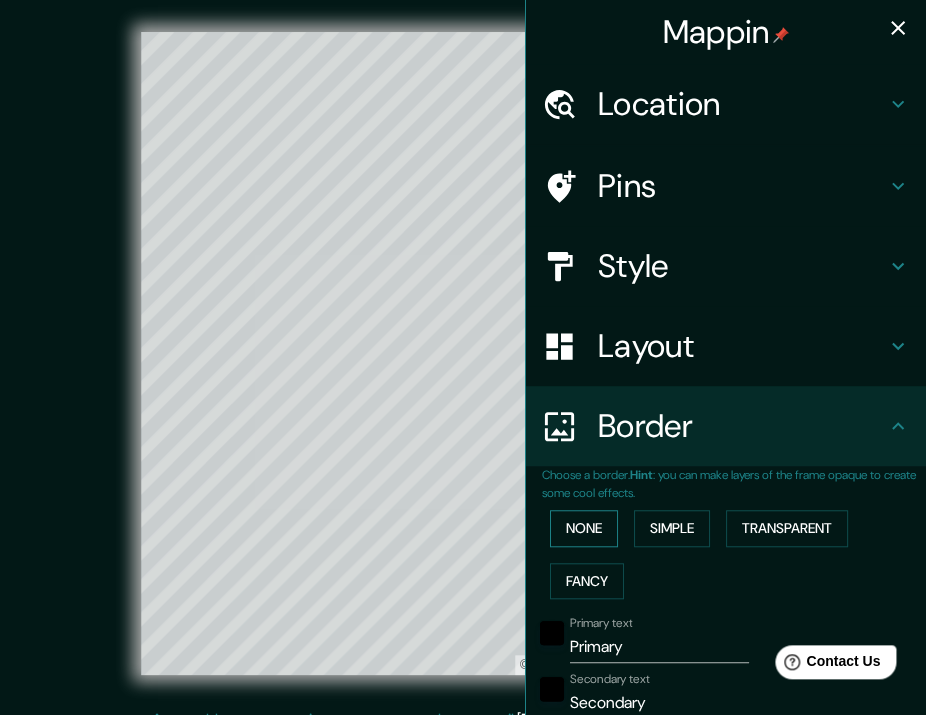click on "None" at bounding box center [584, 528] 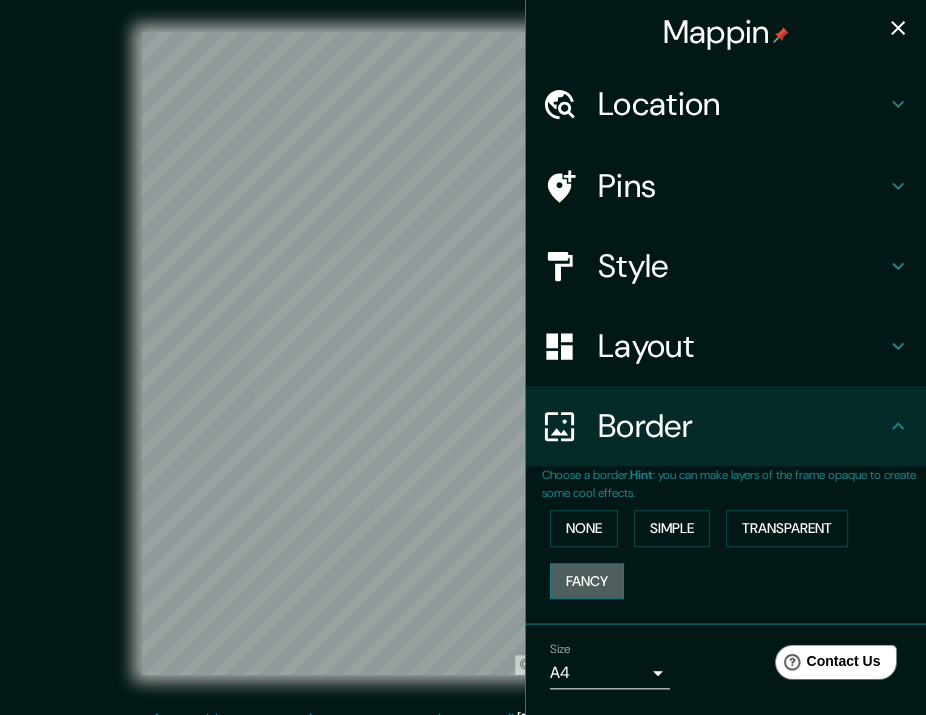 click on "Fancy" at bounding box center [587, 581] 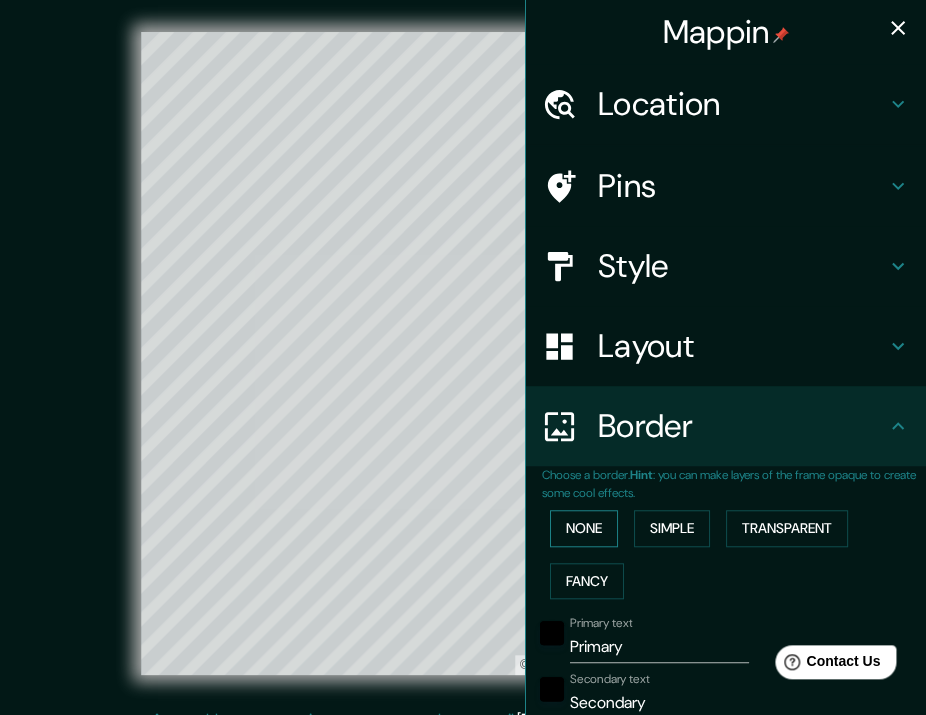 click on "None" at bounding box center (584, 528) 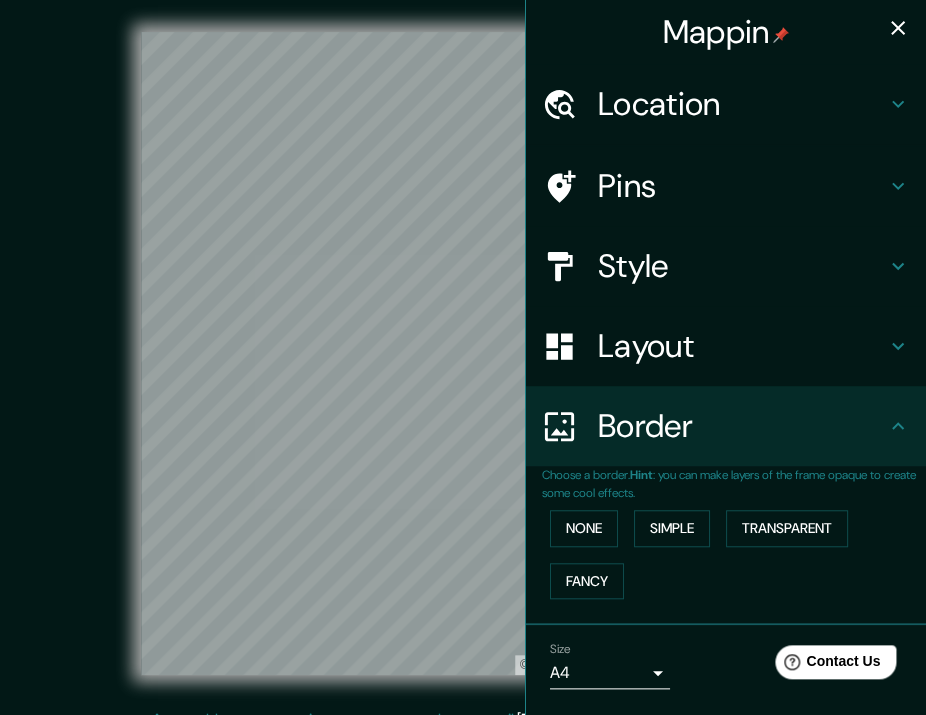 click on "Layout" at bounding box center [742, 346] 